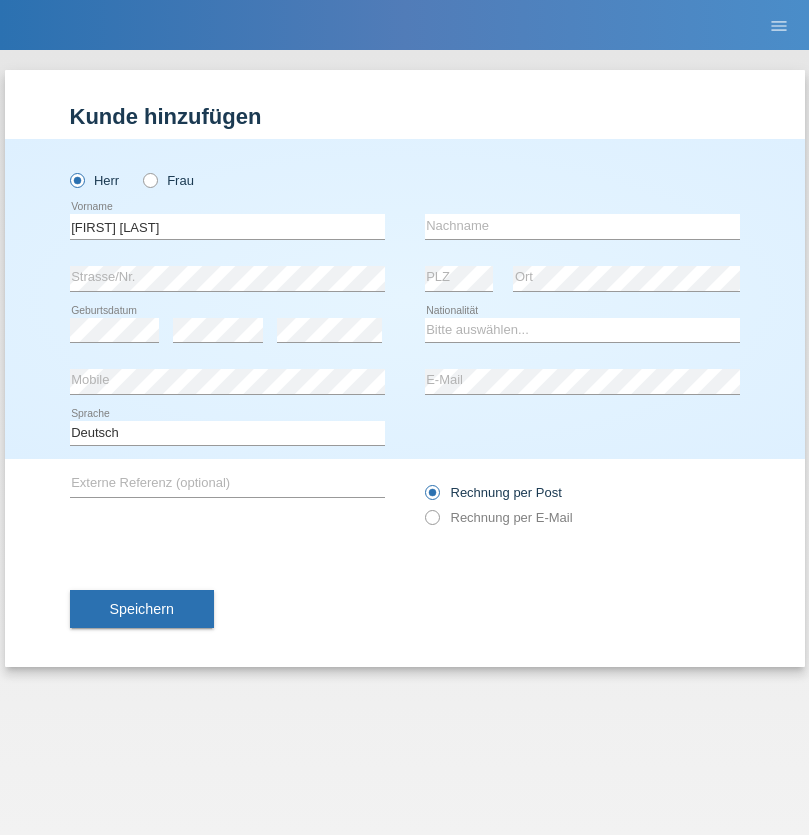 scroll, scrollTop: 0, scrollLeft: 0, axis: both 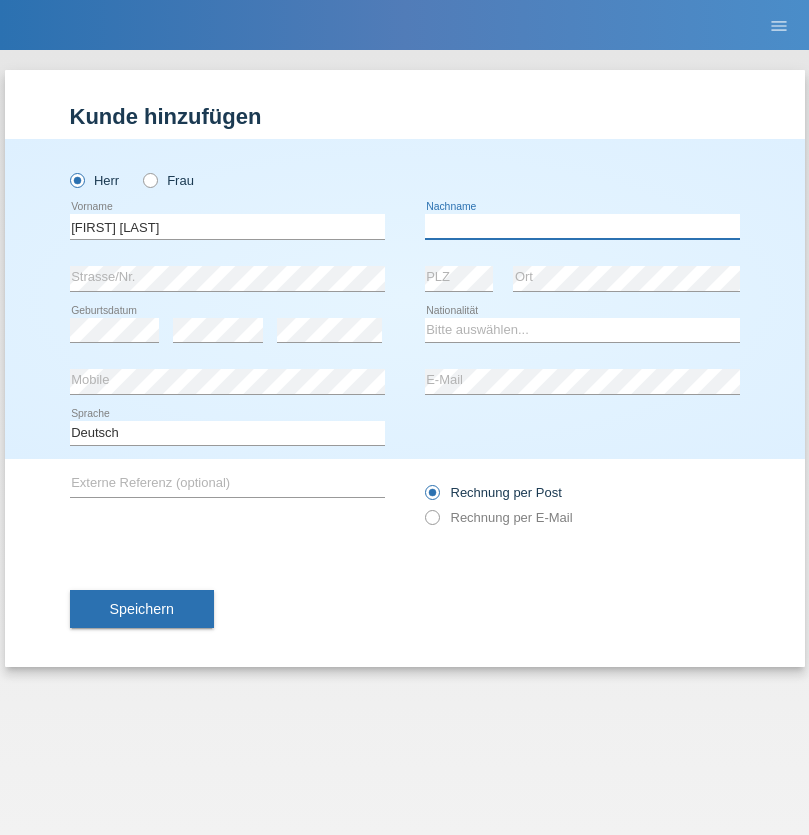 click at bounding box center (582, 226) 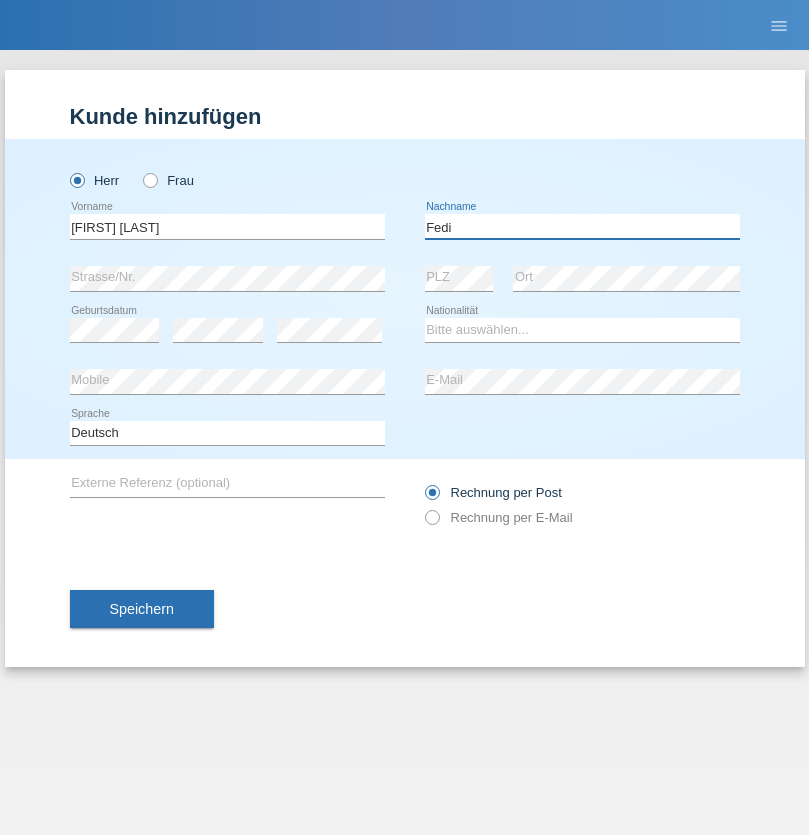 type on "Fedi" 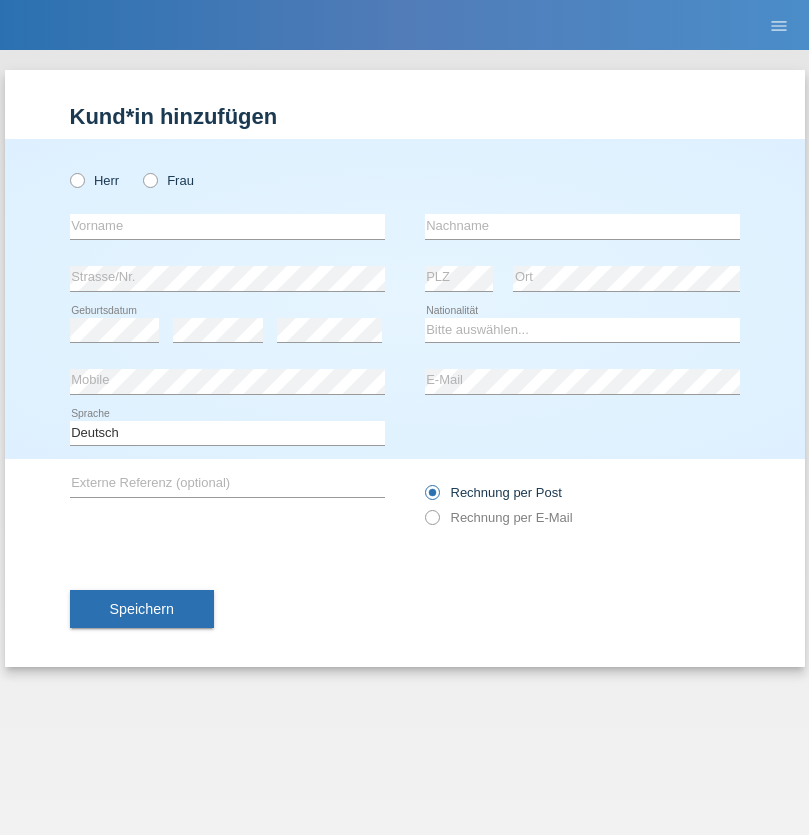 scroll, scrollTop: 0, scrollLeft: 0, axis: both 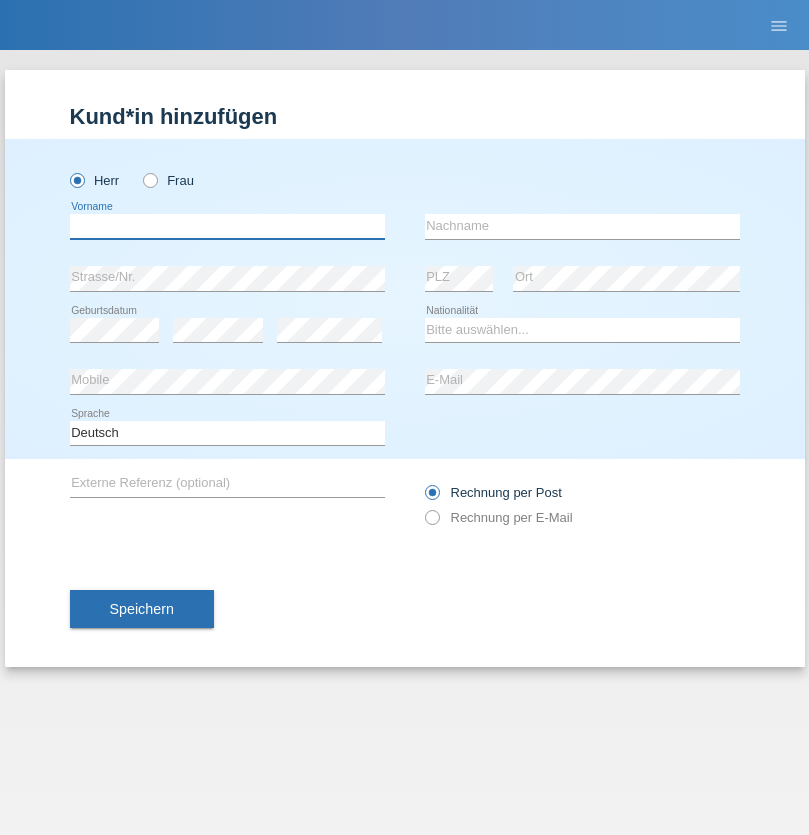 click at bounding box center (227, 226) 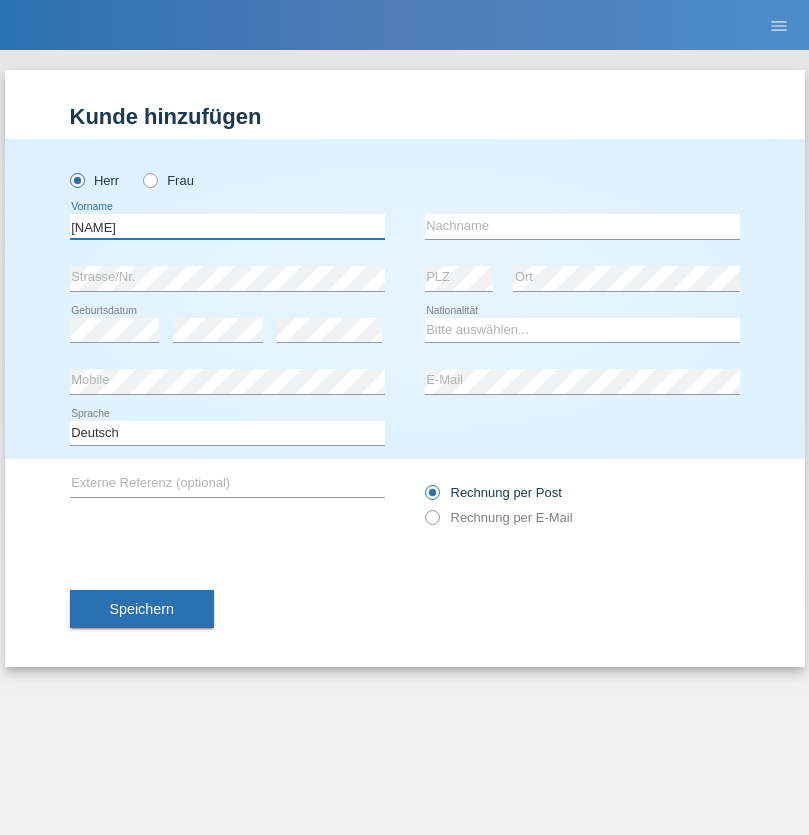 type on "Alem" 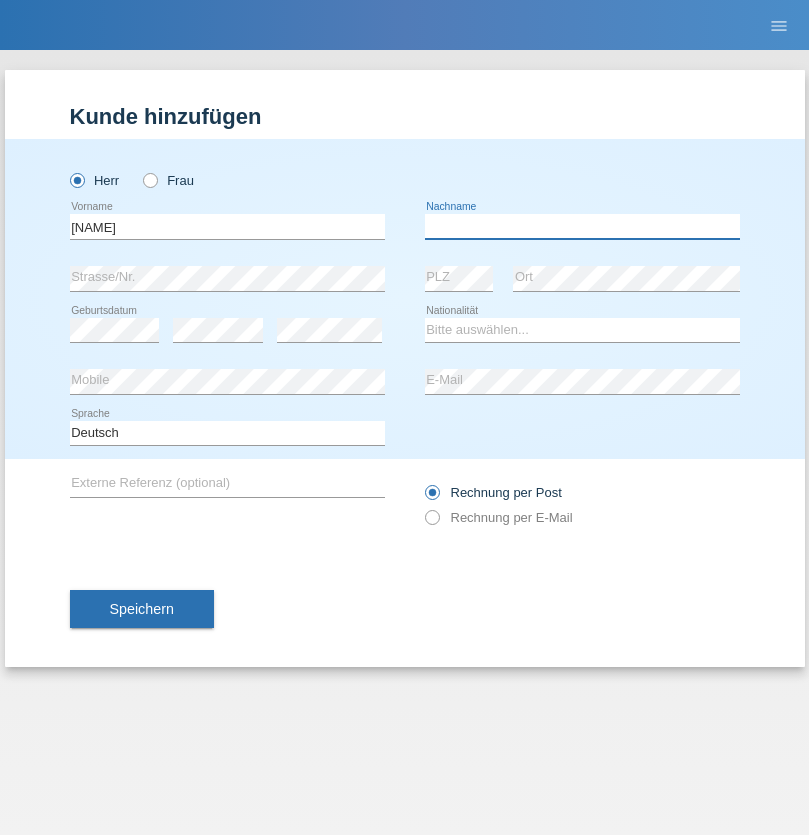 click at bounding box center (582, 226) 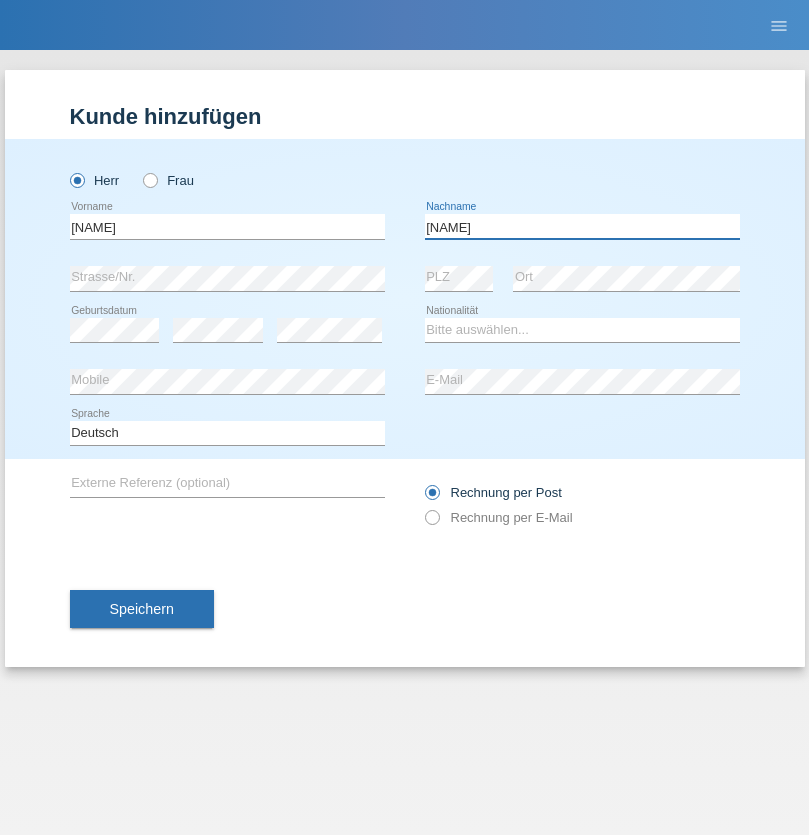 type on "Hodza" 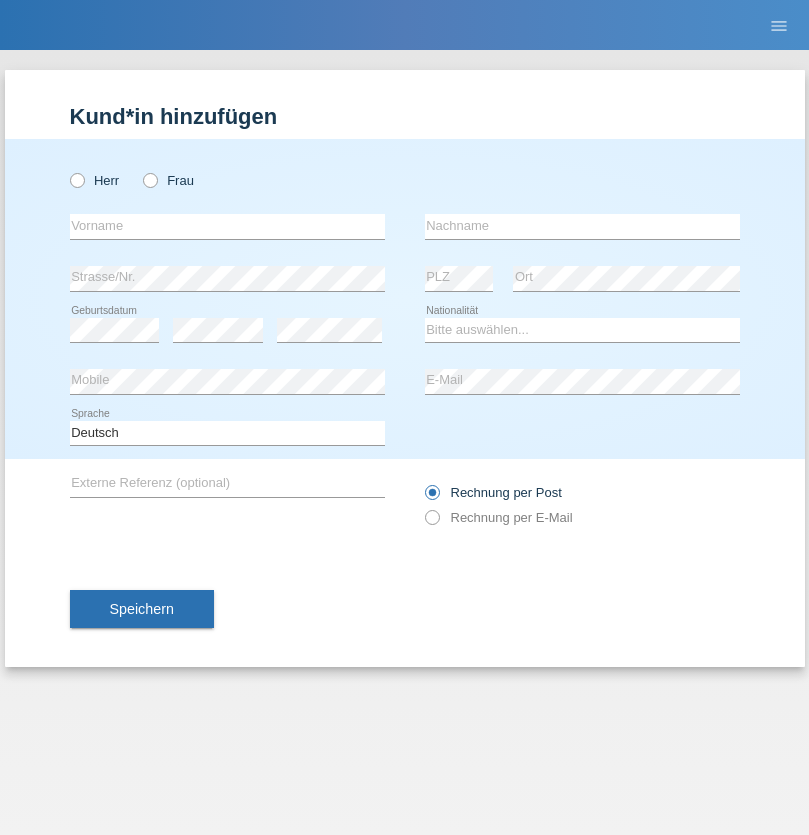 scroll, scrollTop: 0, scrollLeft: 0, axis: both 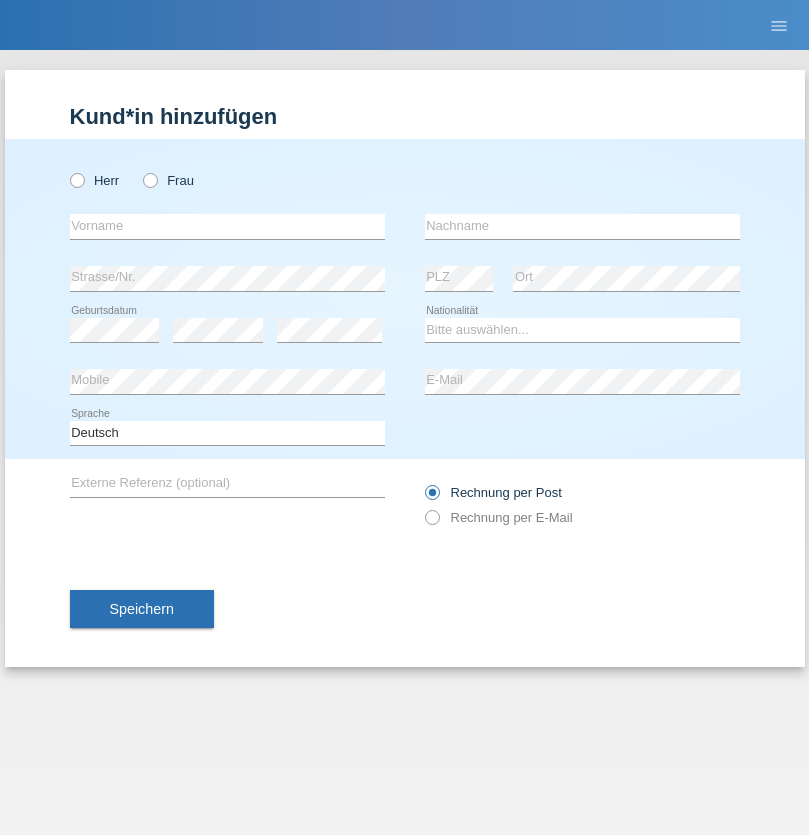 radio on "true" 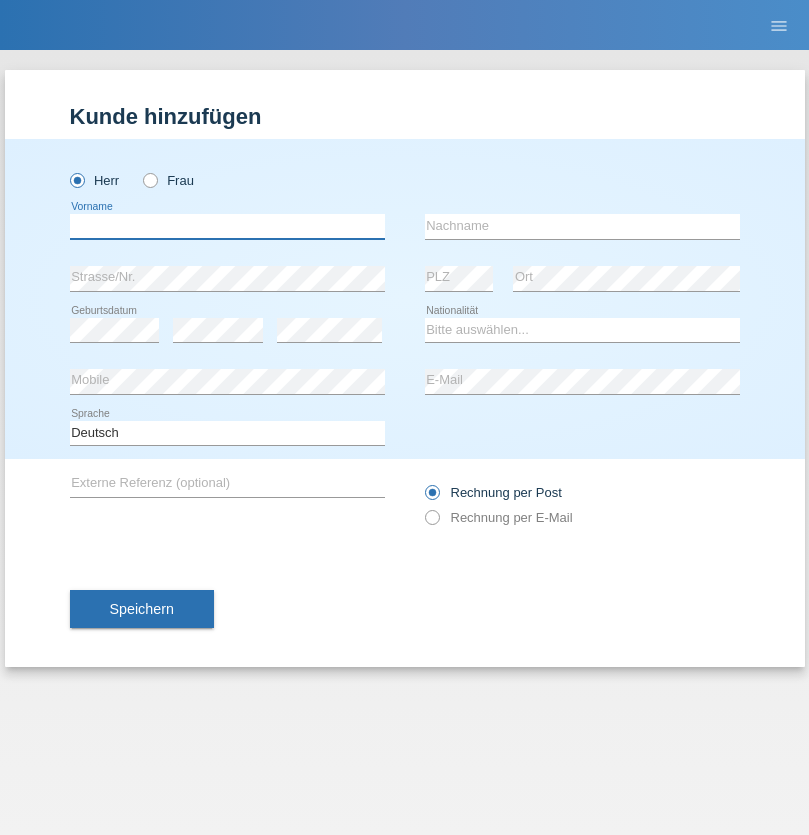 click at bounding box center (227, 226) 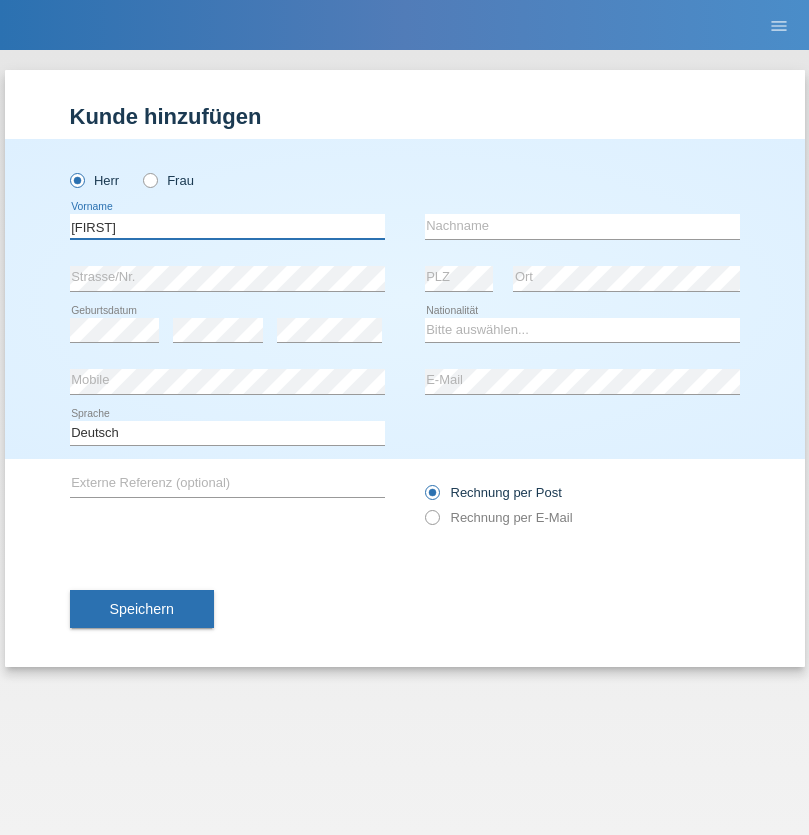 type on "[FIRST]" 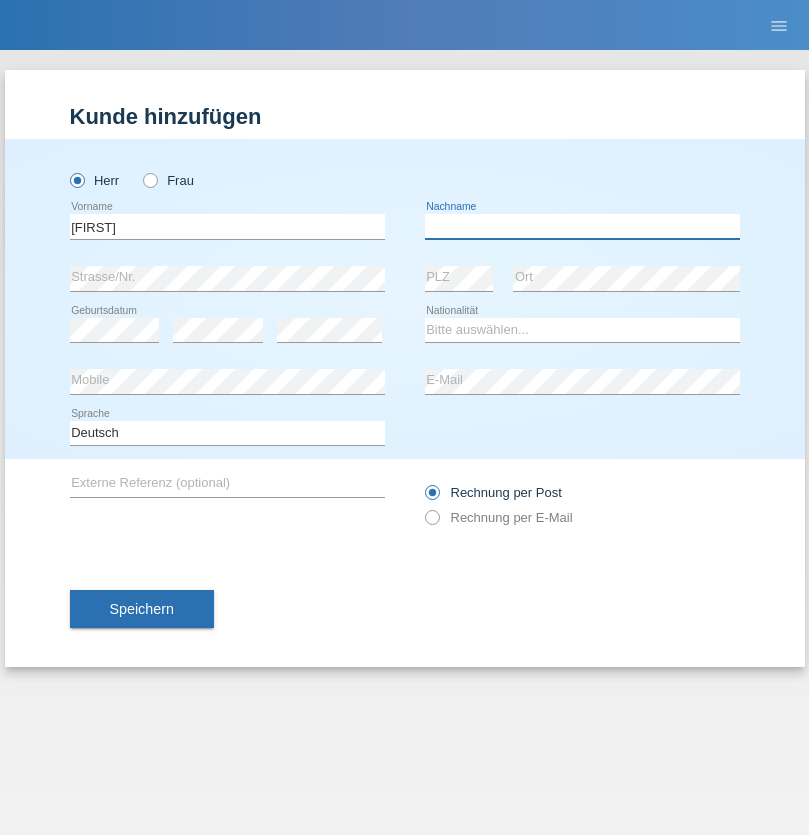 click at bounding box center [582, 226] 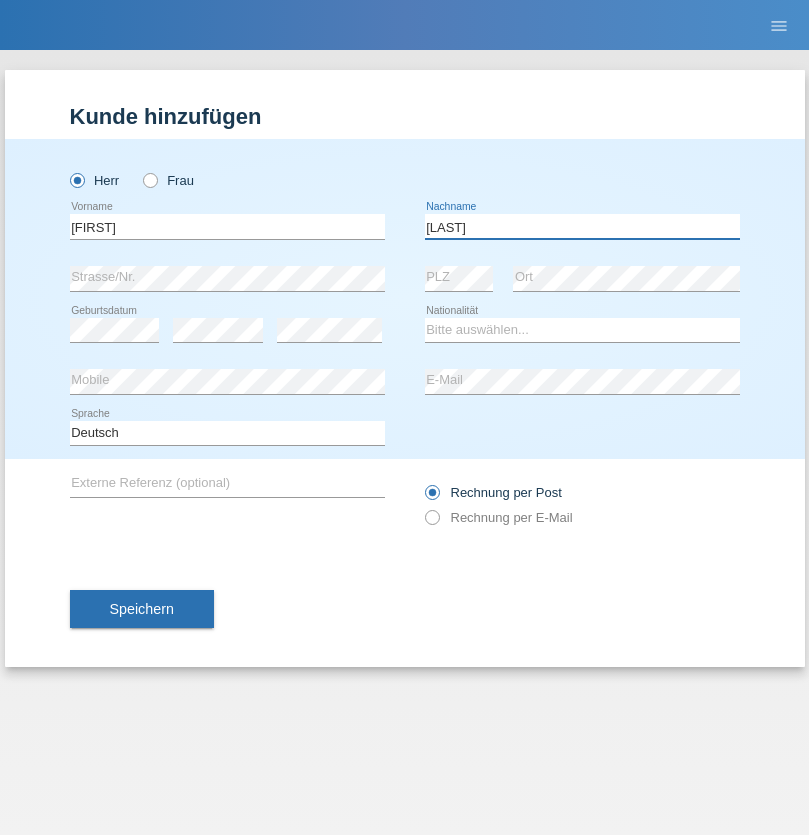type on "[LAST]" 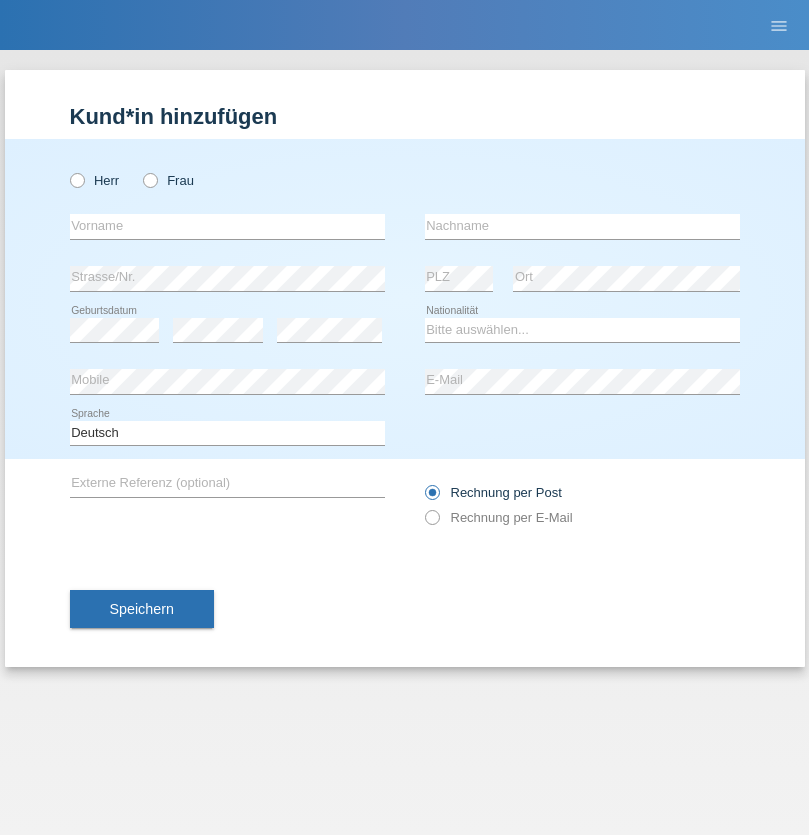 scroll, scrollTop: 0, scrollLeft: 0, axis: both 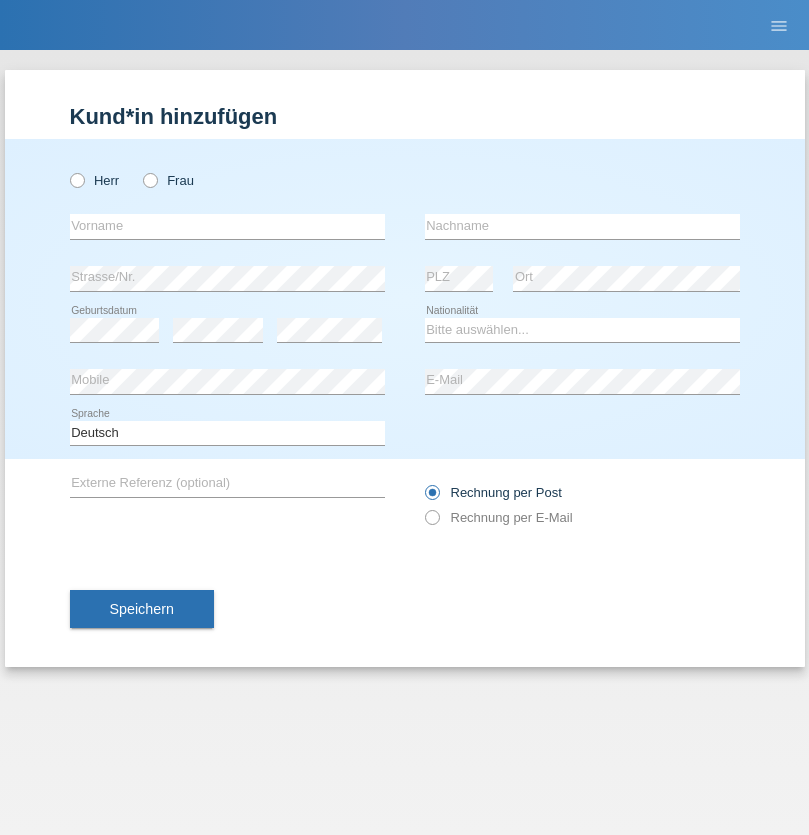 radio on "true" 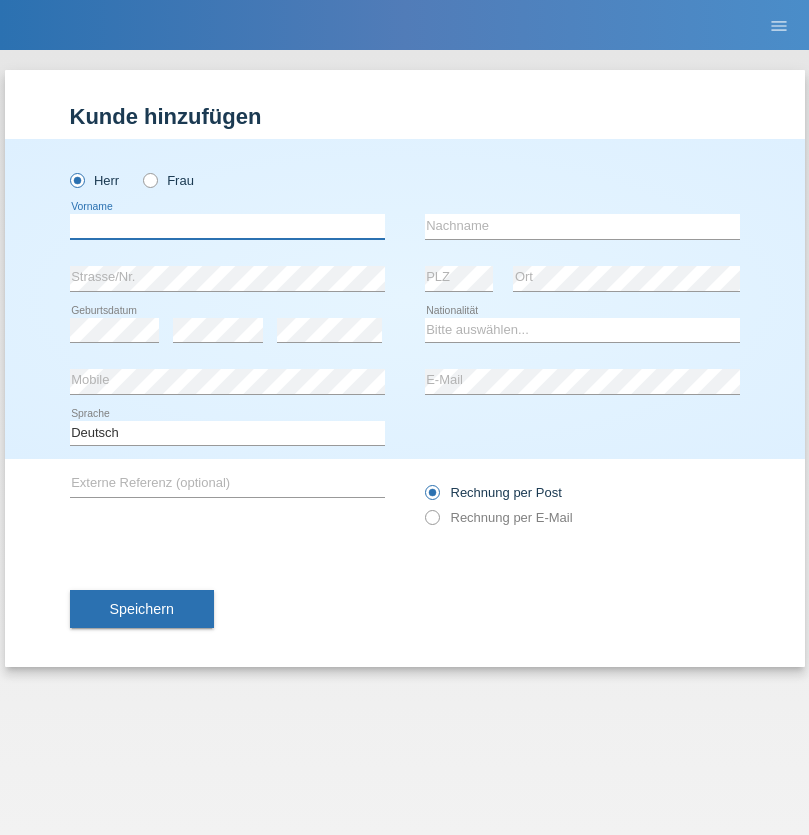 click at bounding box center [227, 226] 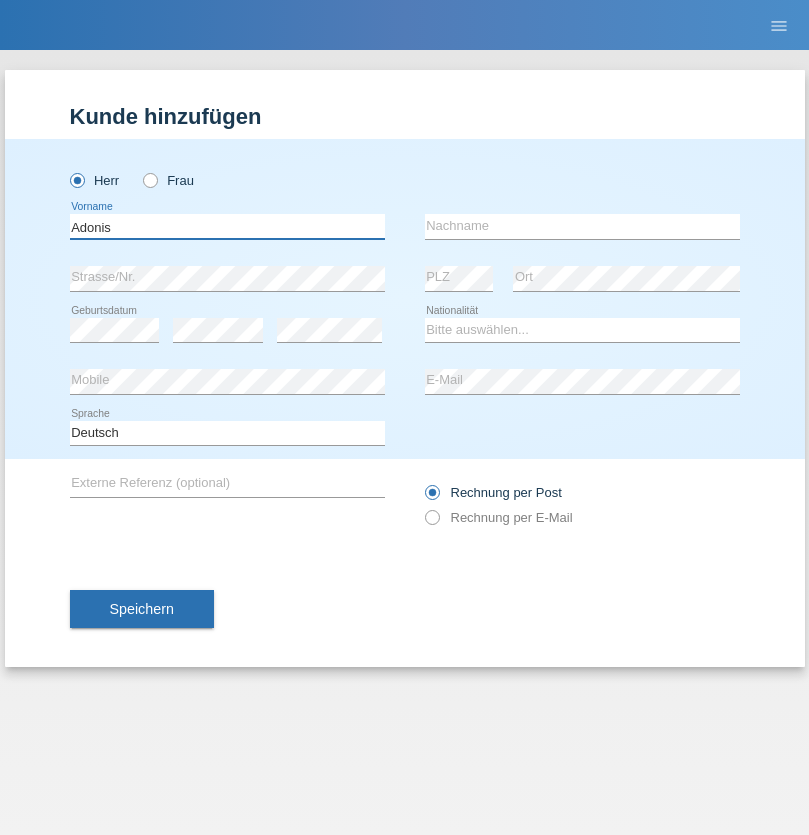 type on "Adonis" 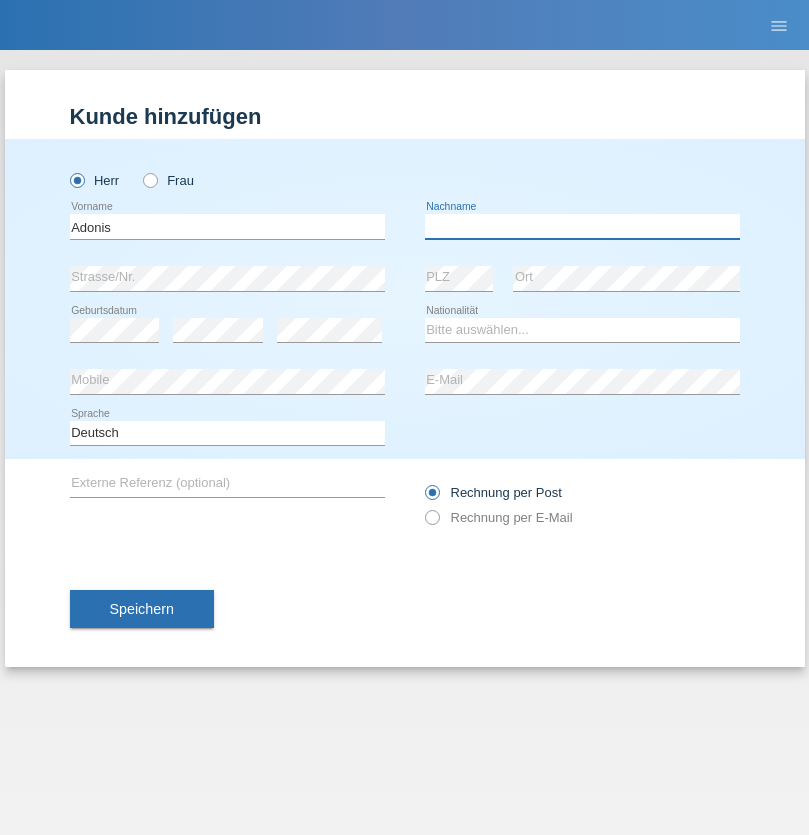 click at bounding box center (582, 226) 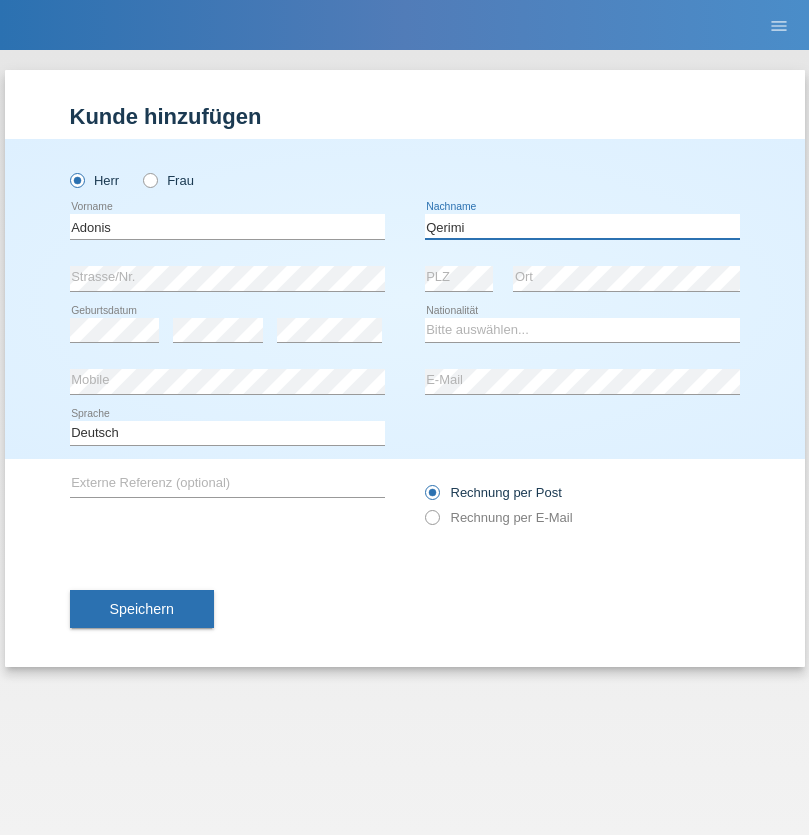 type on "Qerimi" 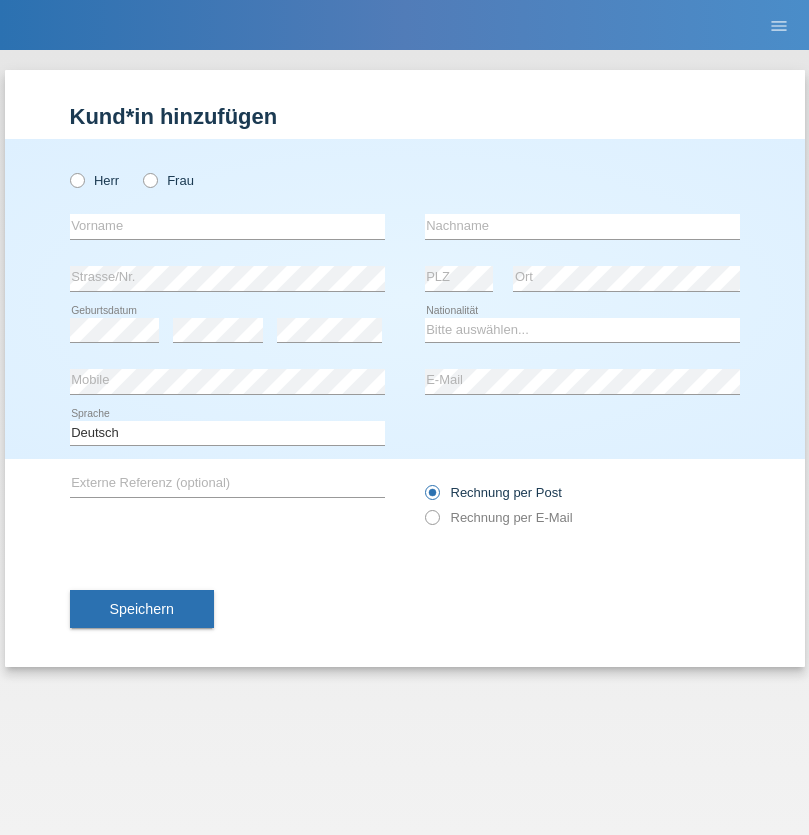 scroll, scrollTop: 0, scrollLeft: 0, axis: both 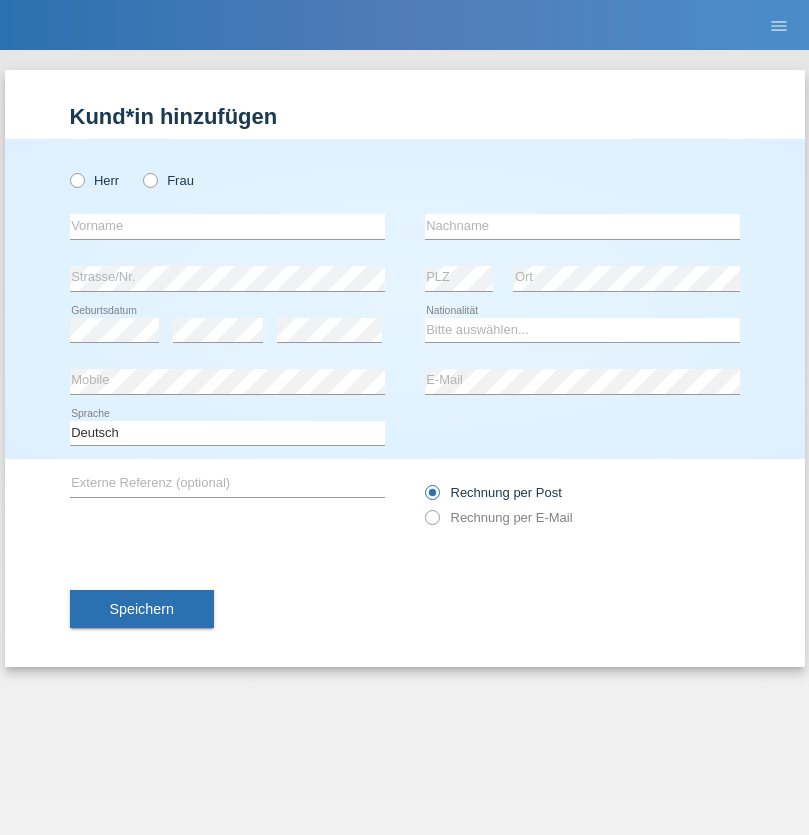 radio on "true" 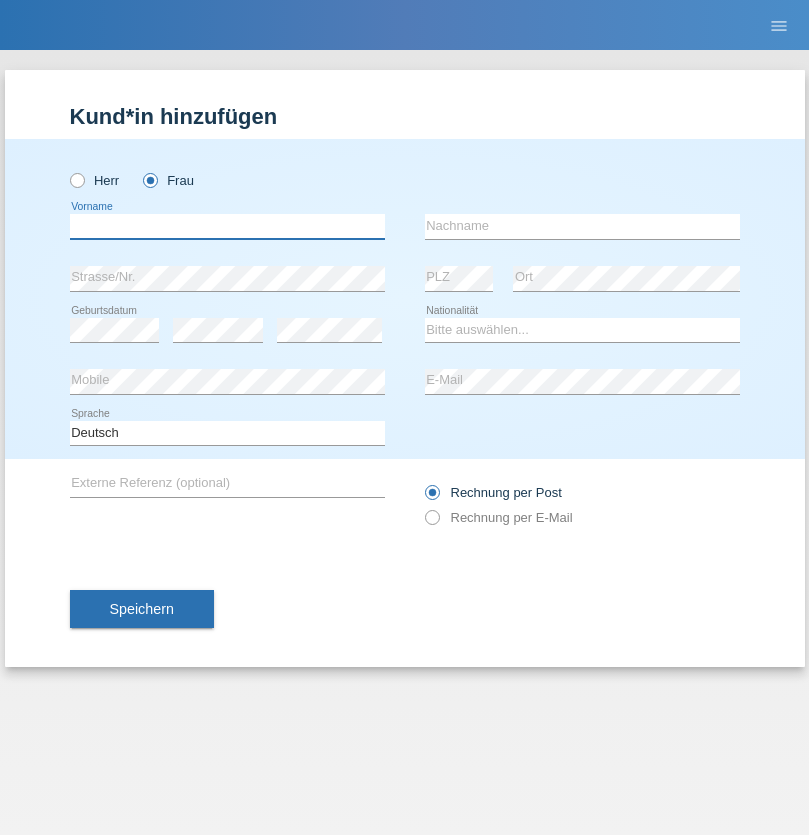 click at bounding box center (227, 226) 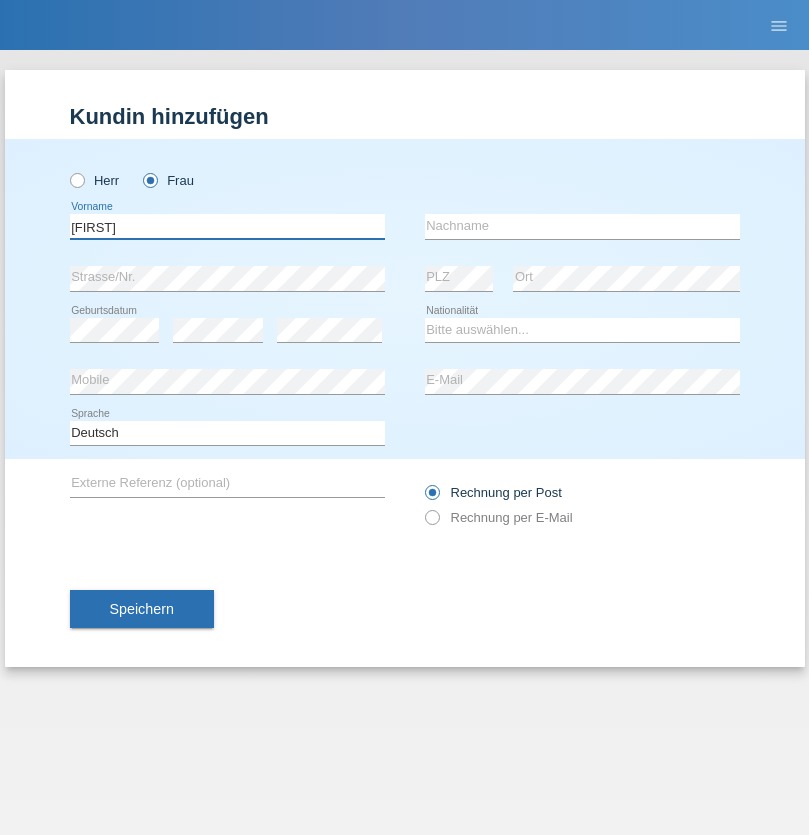 type on "[FIRST]" 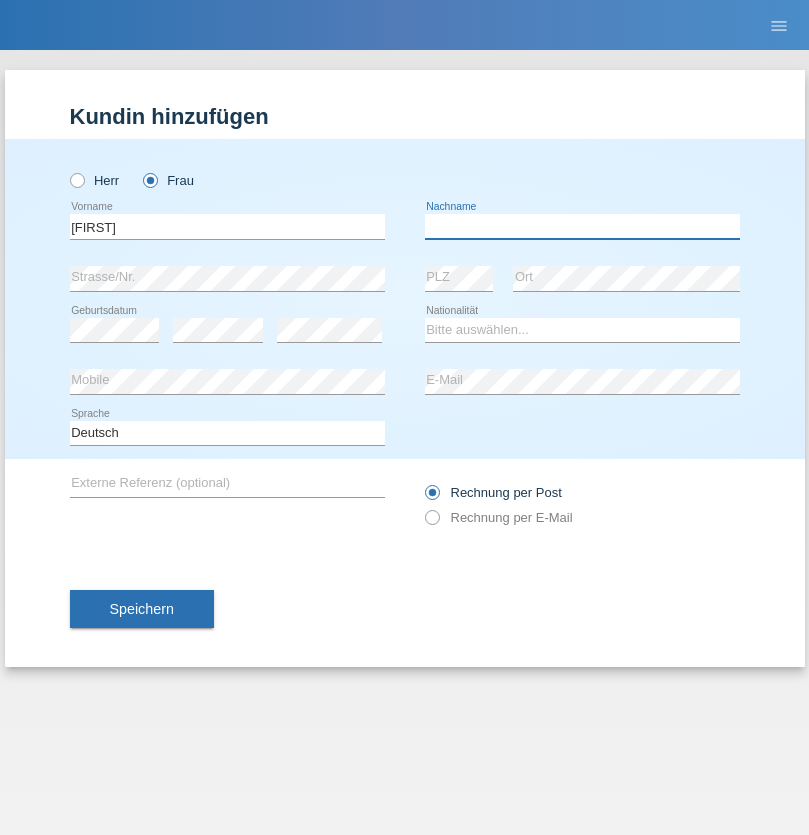 click at bounding box center (582, 226) 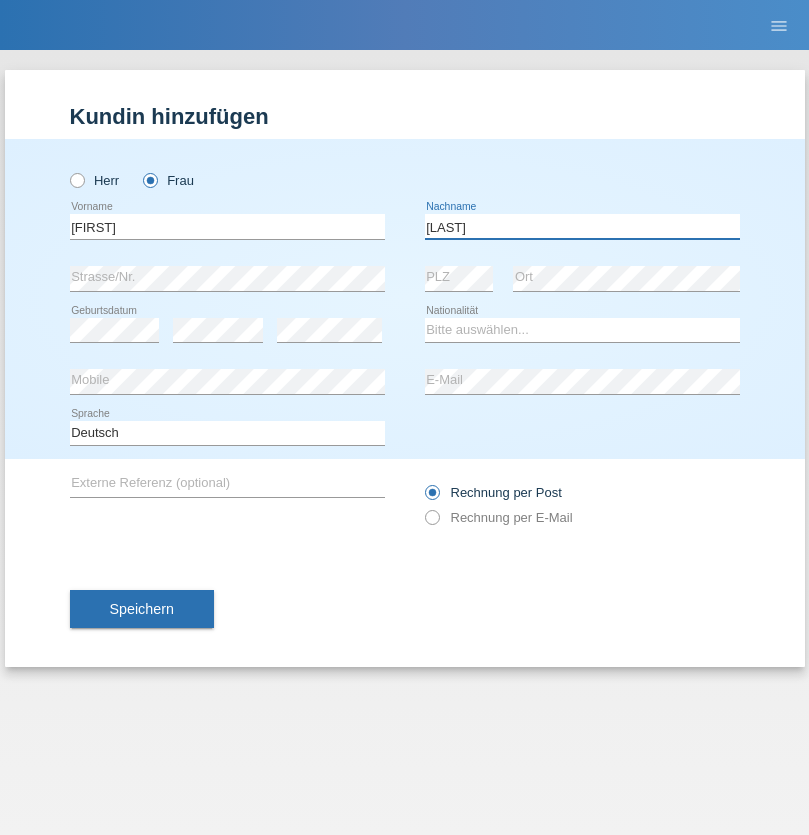 type on "[LAST]" 